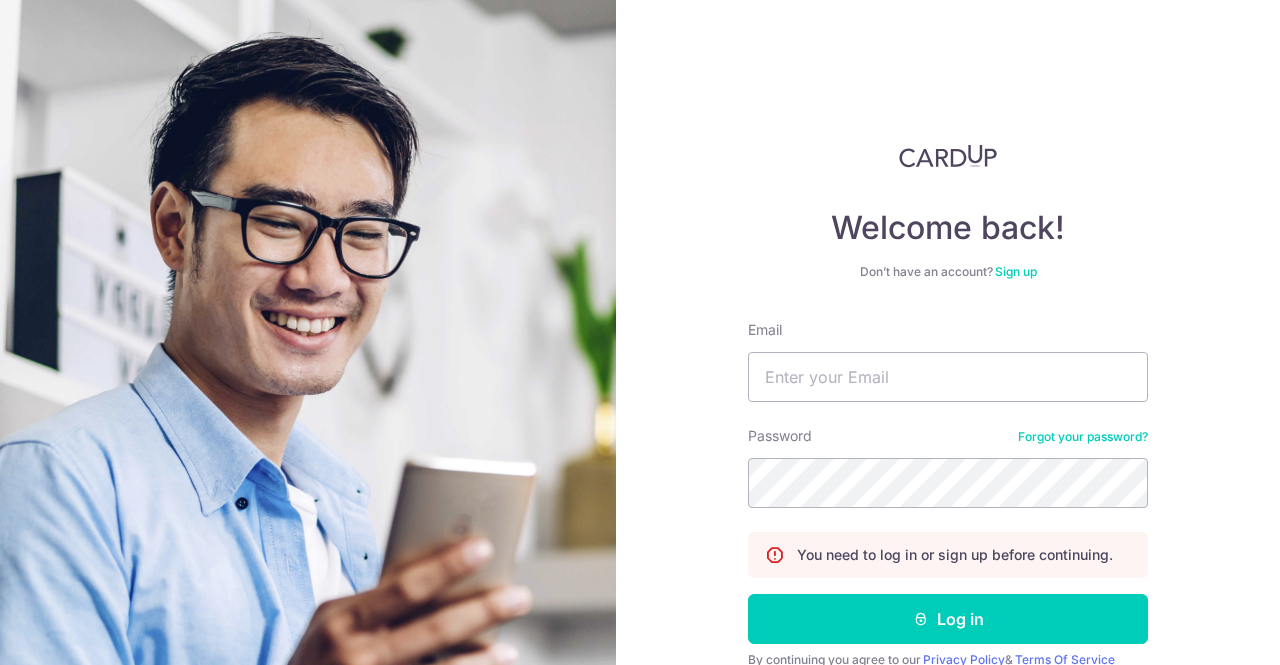 scroll, scrollTop: 0, scrollLeft: 0, axis: both 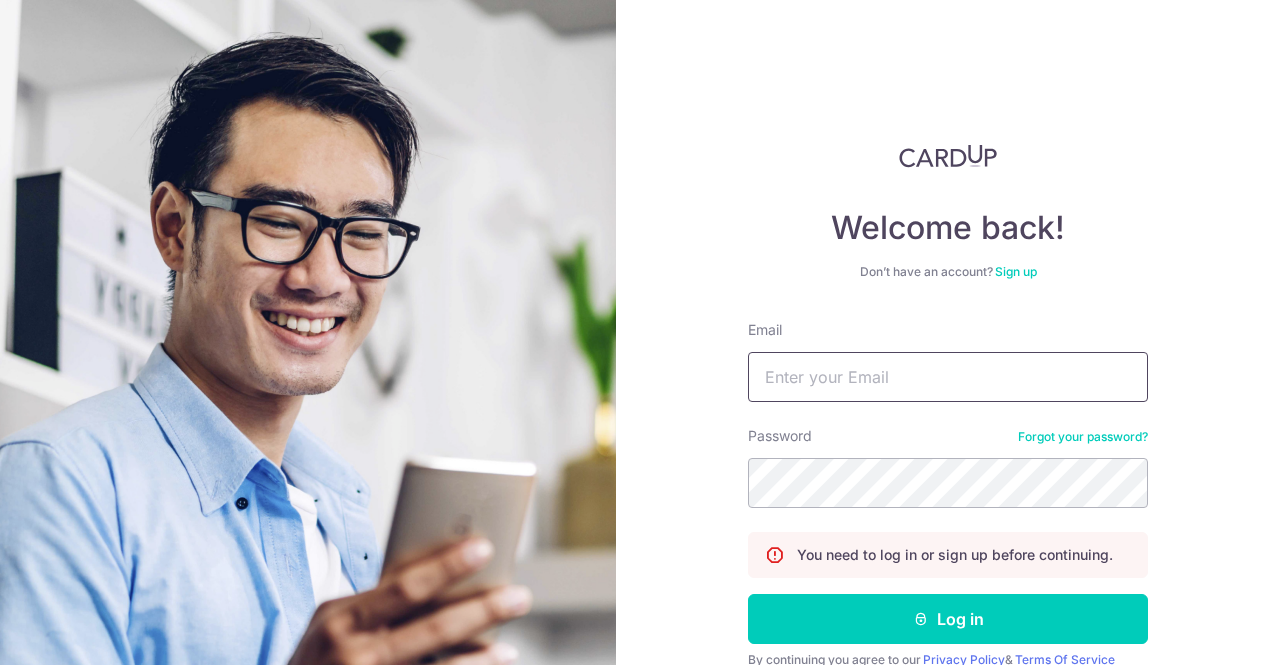 click on "Email" at bounding box center [948, 377] 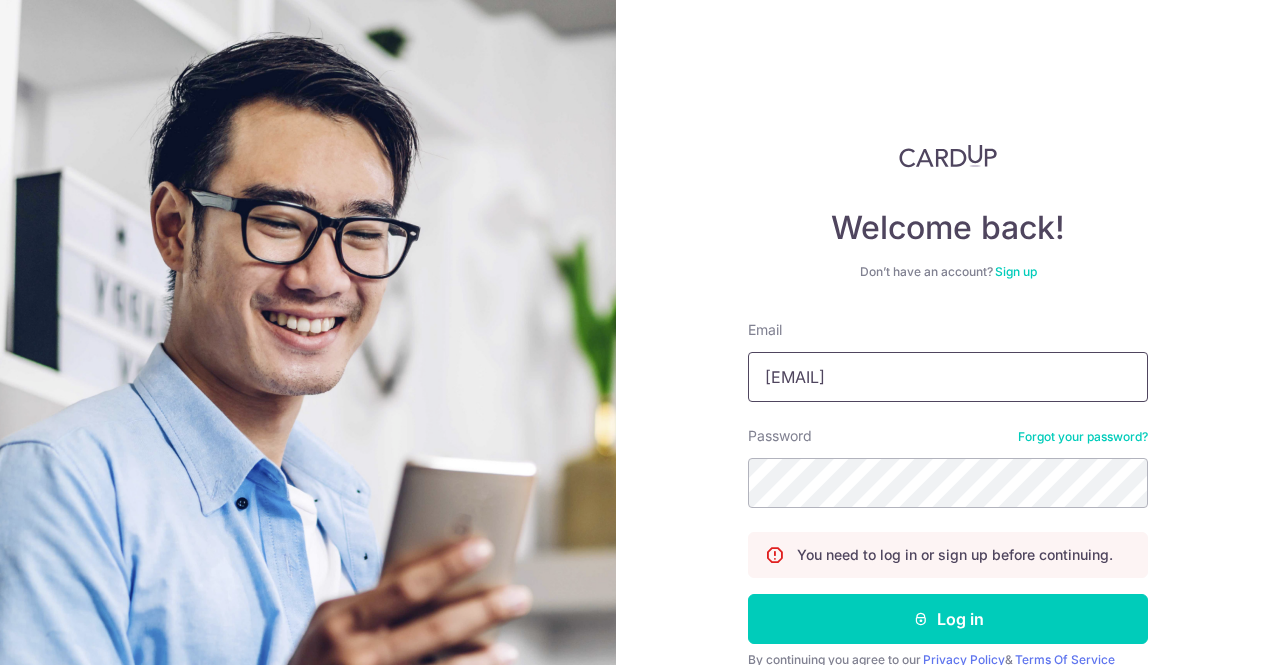type on "sylvia_oh15@hotmail.com" 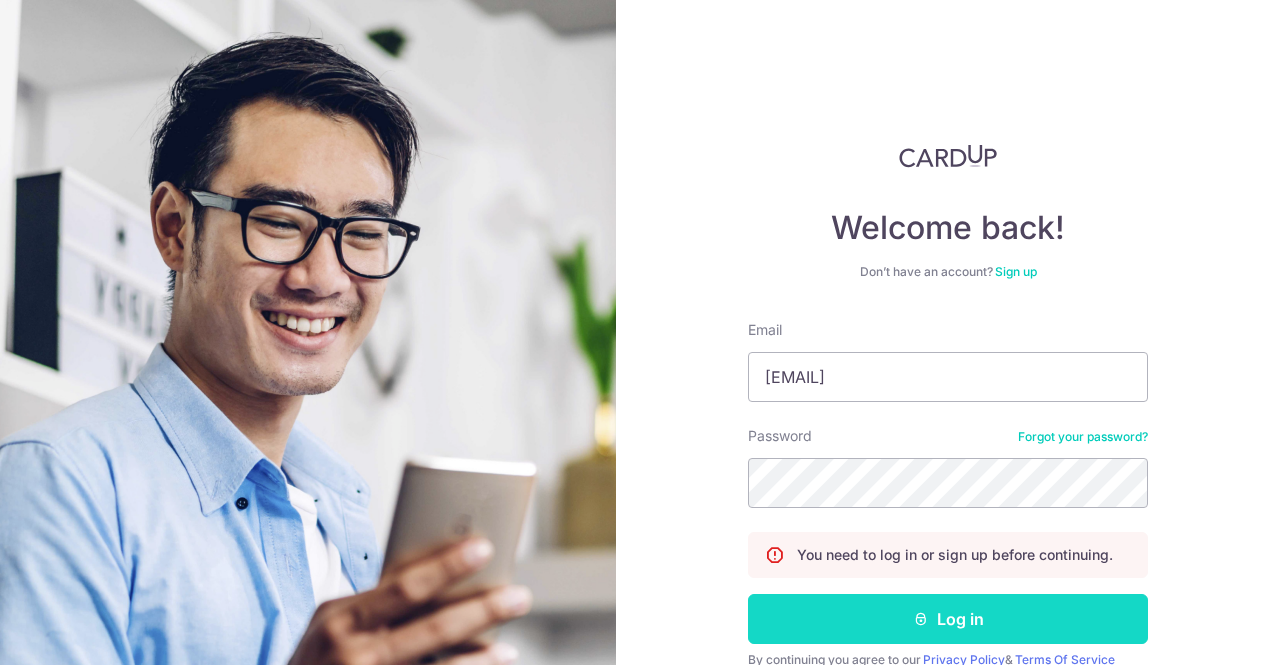 click on "Log in" at bounding box center [948, 619] 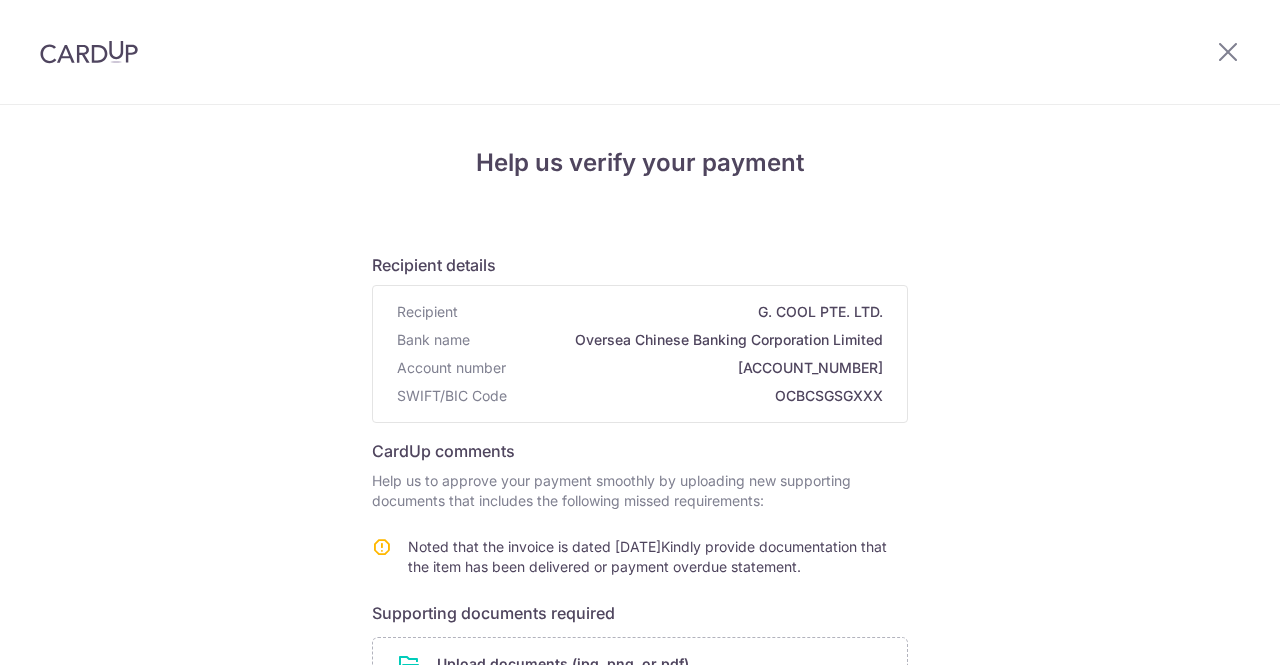 scroll, scrollTop: 0, scrollLeft: 0, axis: both 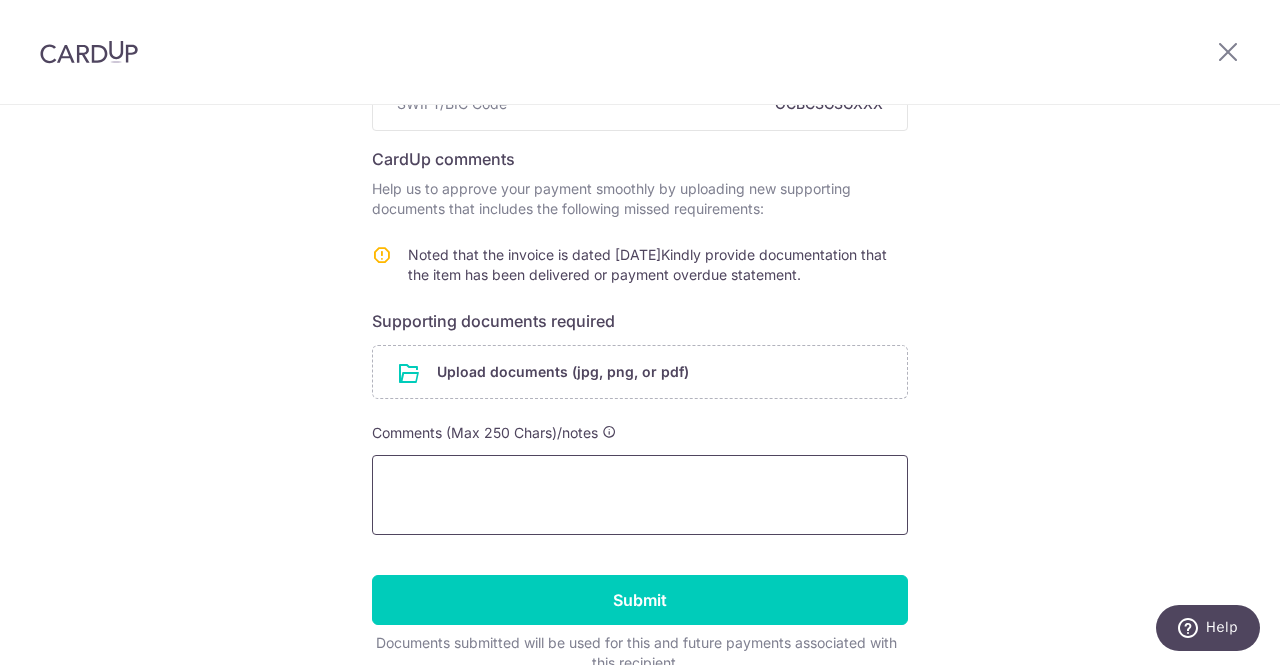 click at bounding box center [640, 495] 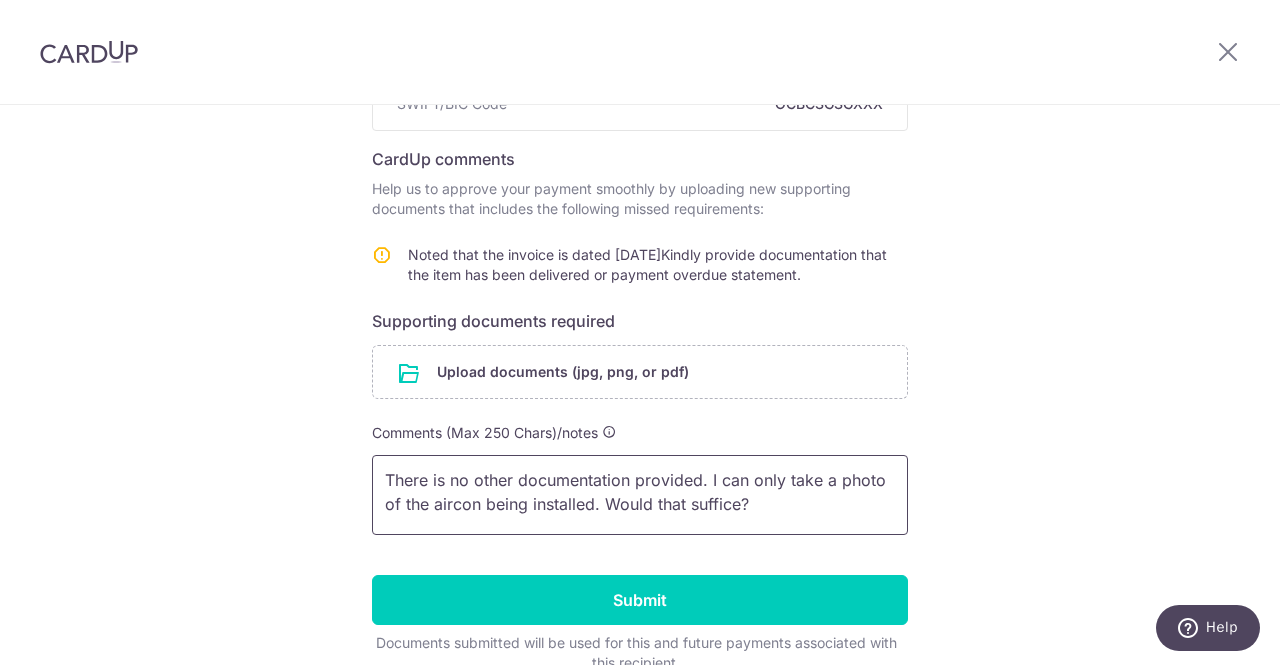 click on "There is no other documentation provided. I can only take a photo of the aircon being installed. Would that suffice?" at bounding box center [640, 495] 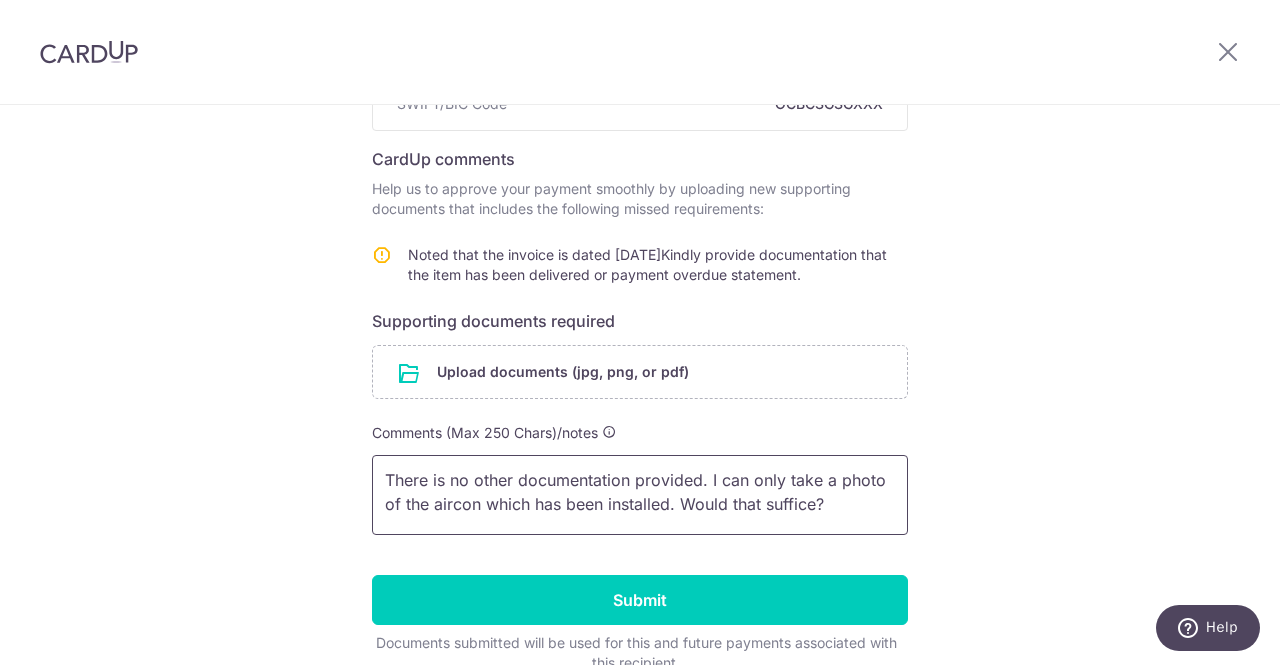 type on "There is no other documentation provided. I can only take a photo of the aircon which has been installed. Would that suffice?" 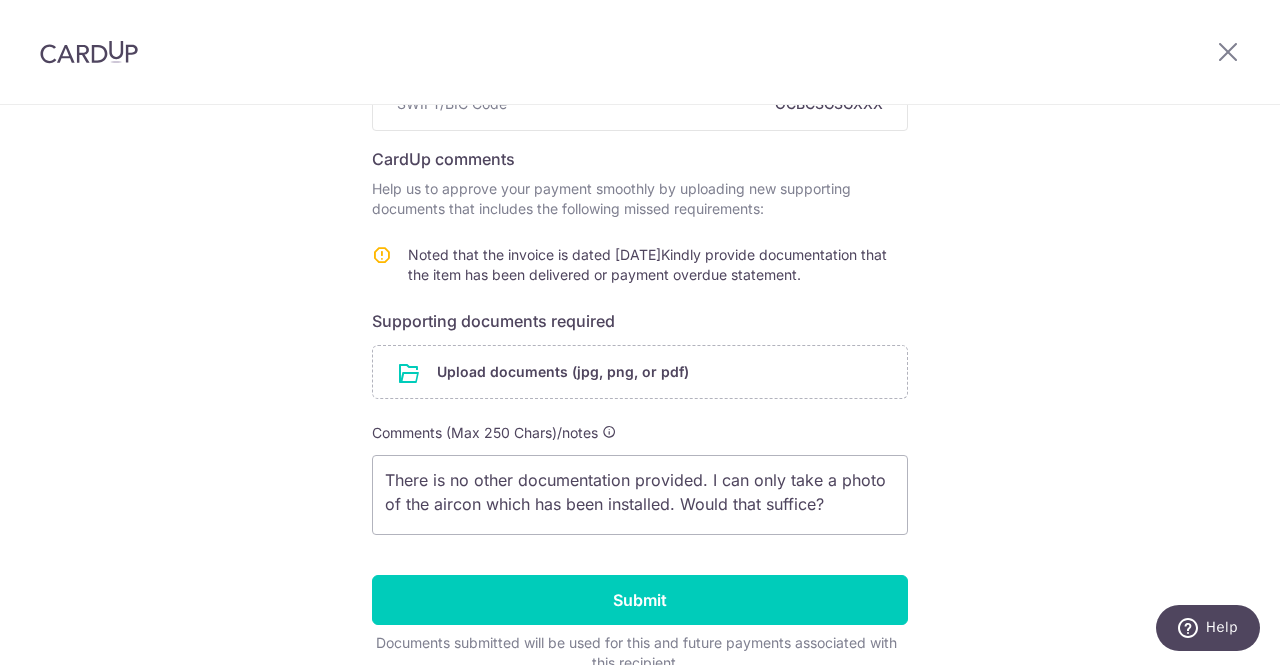 drag, startPoint x: 681, startPoint y: 566, endPoint x: 675, endPoint y: 601, distance: 35.510563 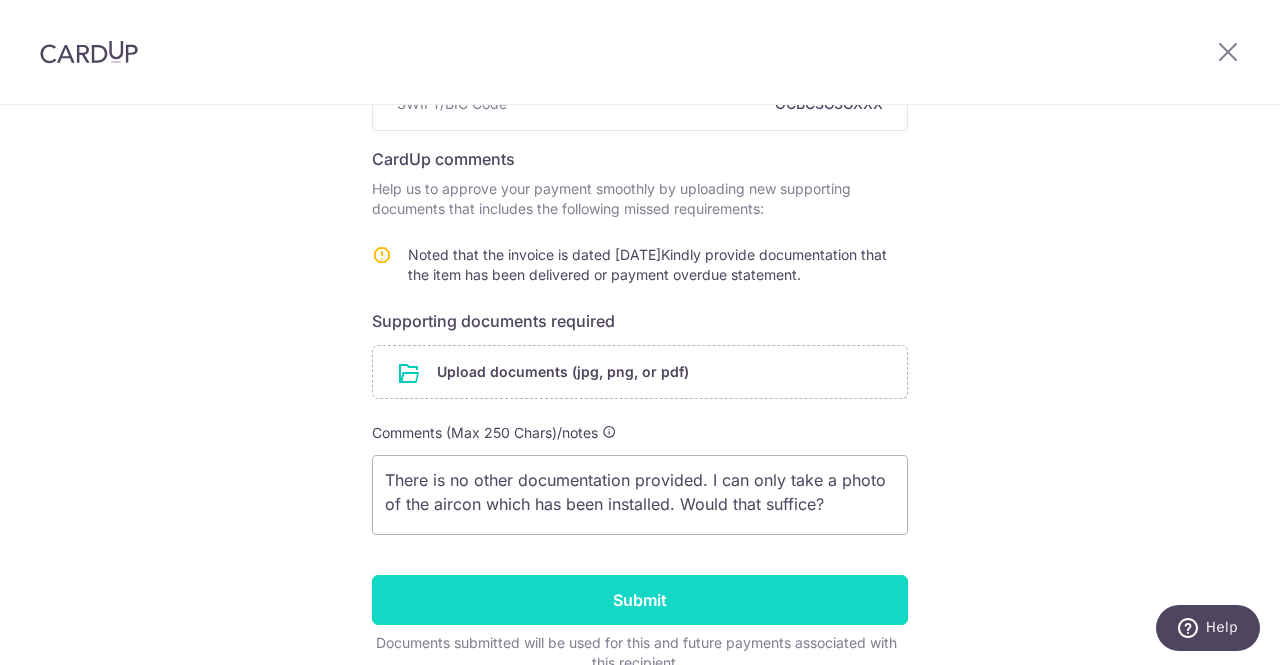 click on "Submit" at bounding box center (640, 600) 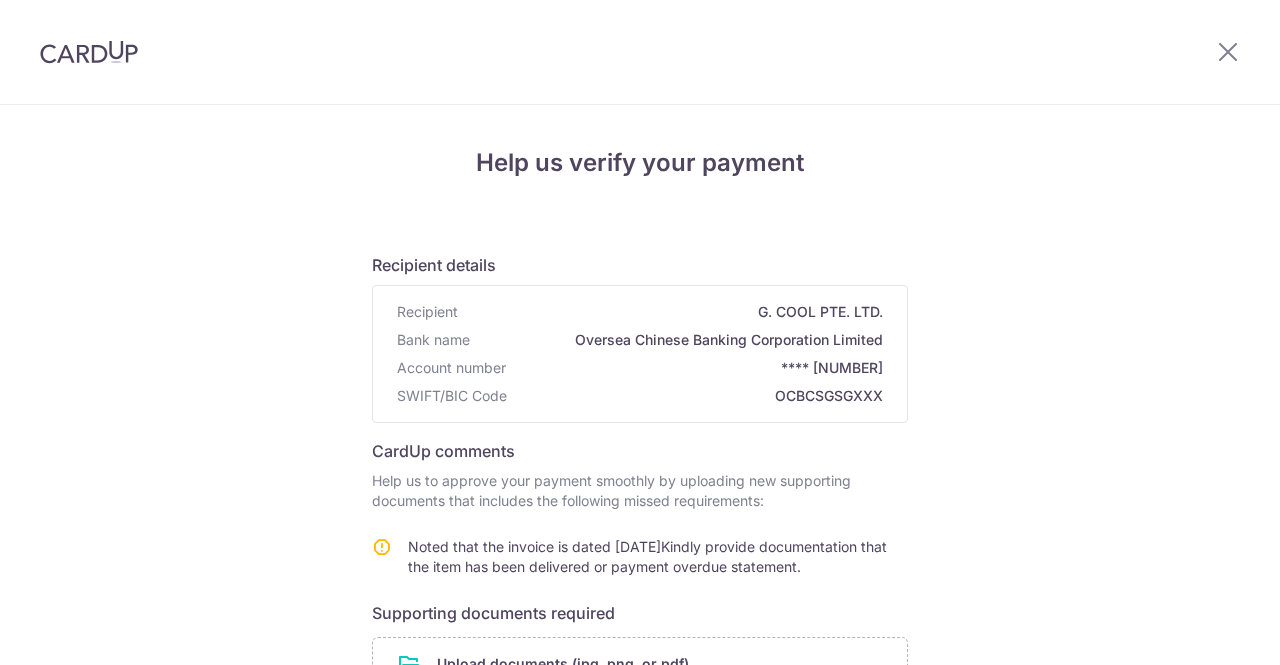 scroll, scrollTop: 0, scrollLeft: 0, axis: both 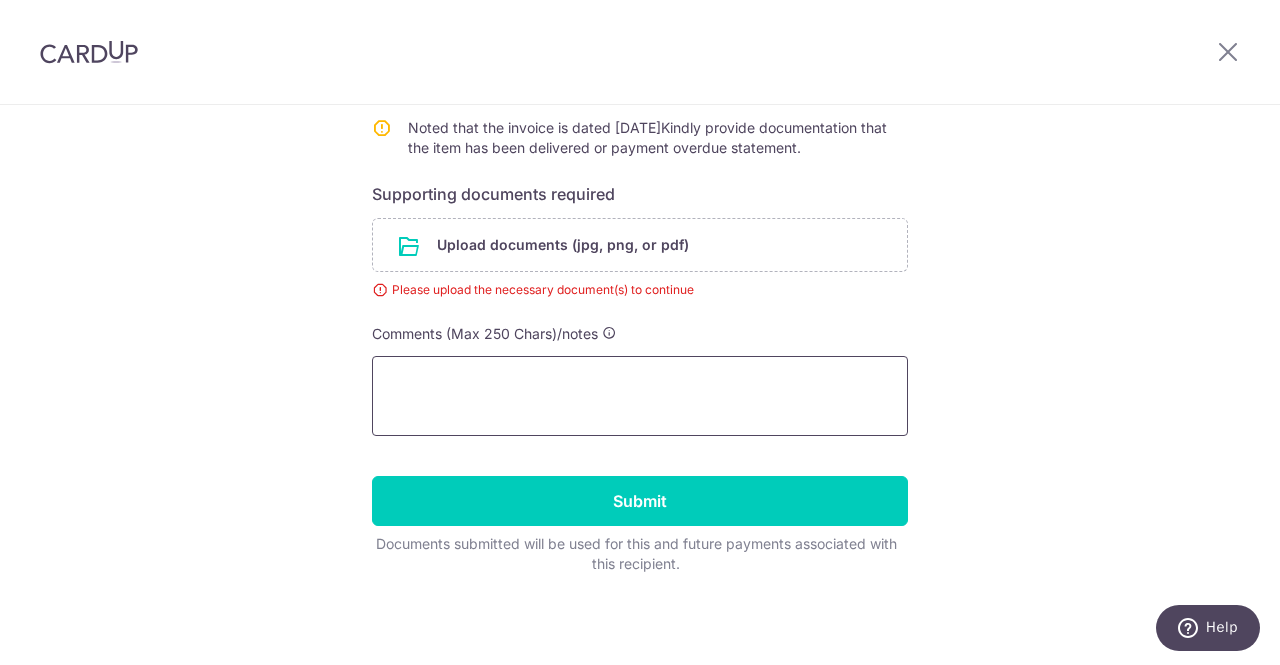 click at bounding box center (640, 396) 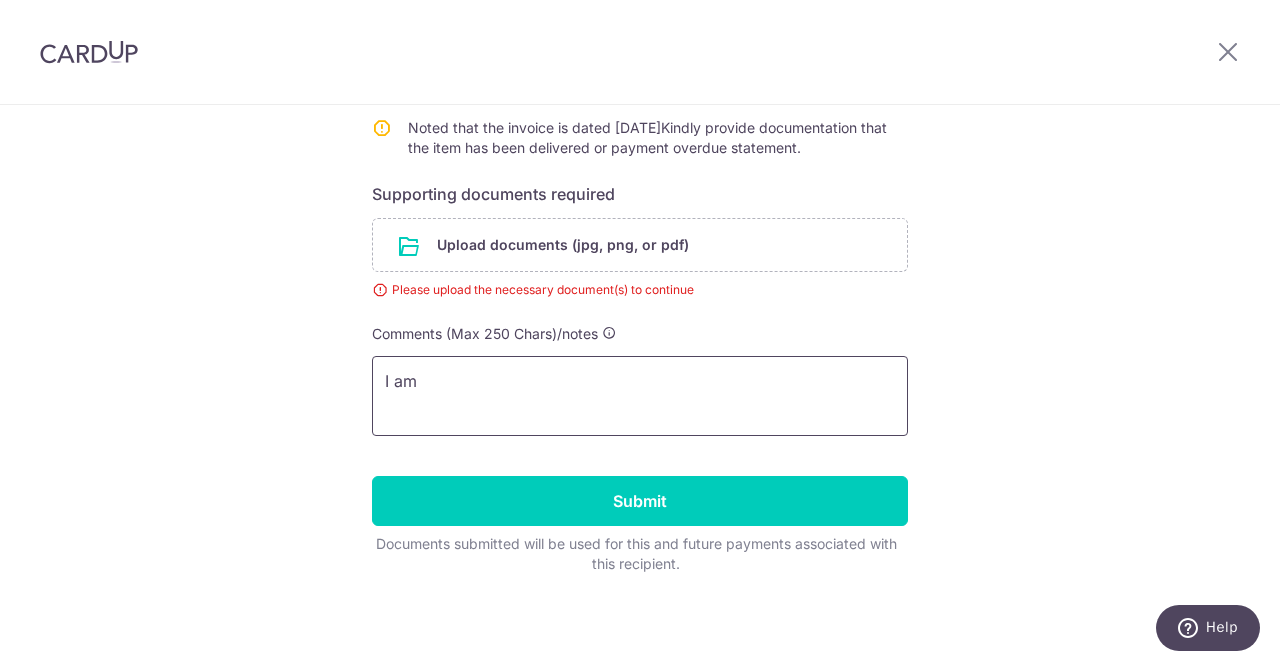 type on "I" 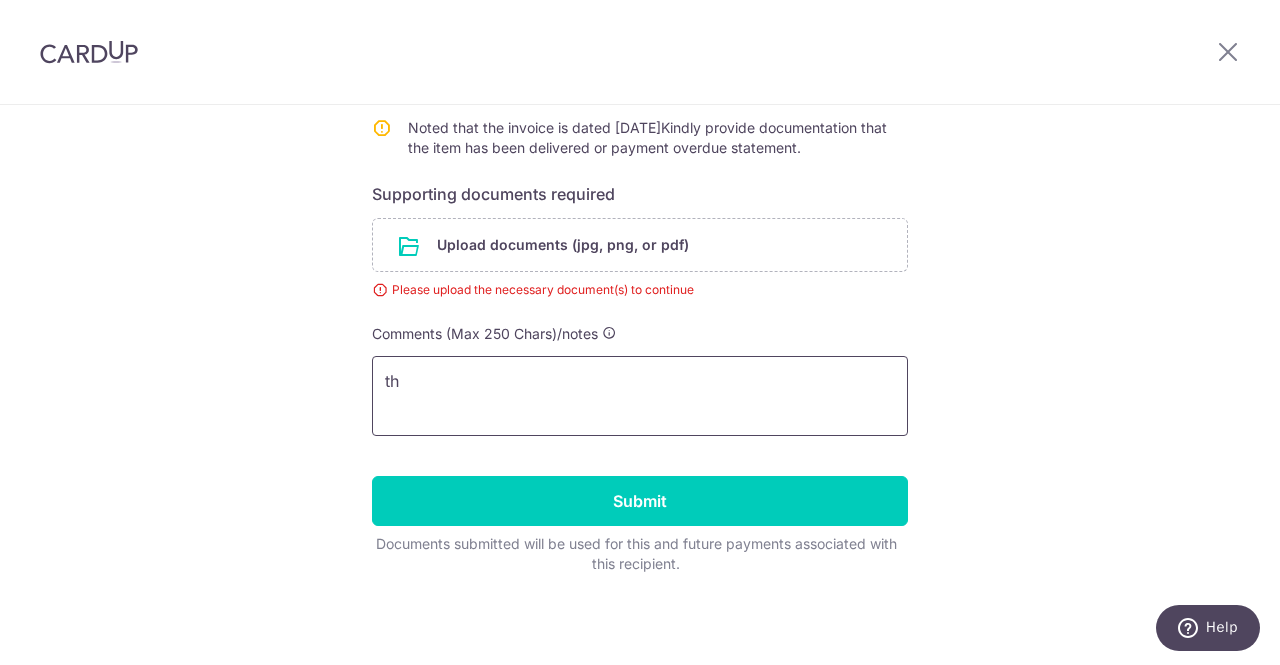 type on "t" 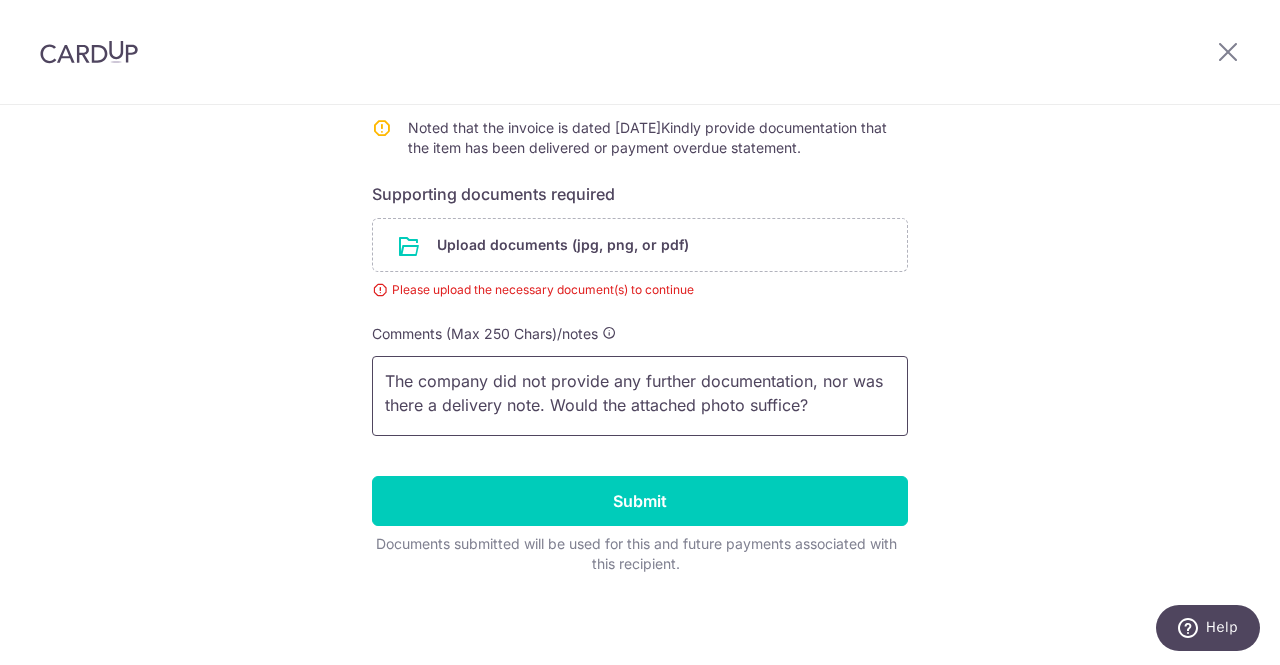 type on "The company did not provide any further documentation, nor was there a delivery note. Would the attached photo suffice?" 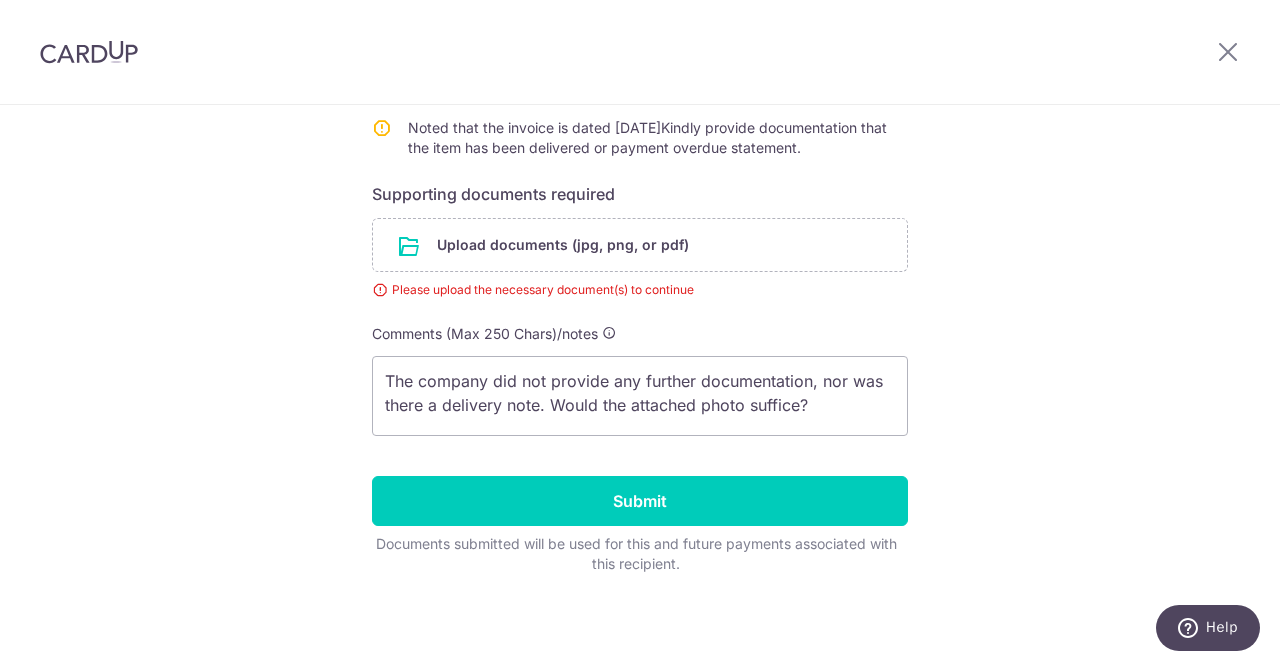click on "Comments (Max 250 Chars)/notes" at bounding box center [640, 334] 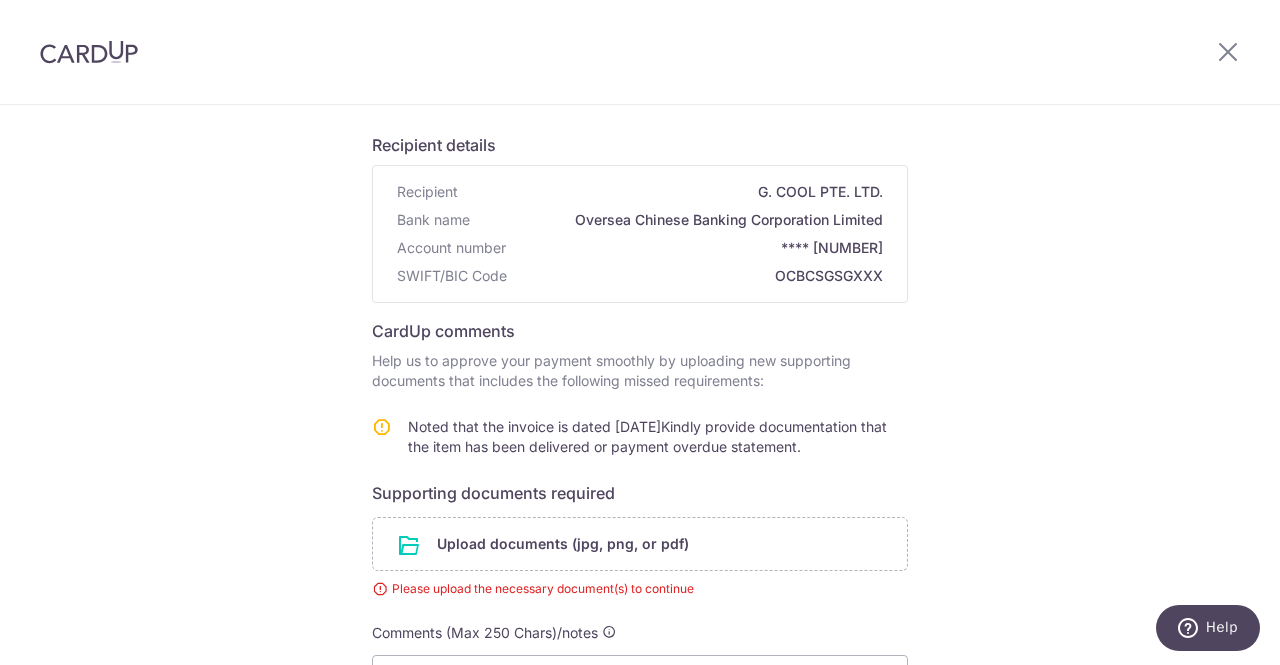 scroll, scrollTop: 0, scrollLeft: 0, axis: both 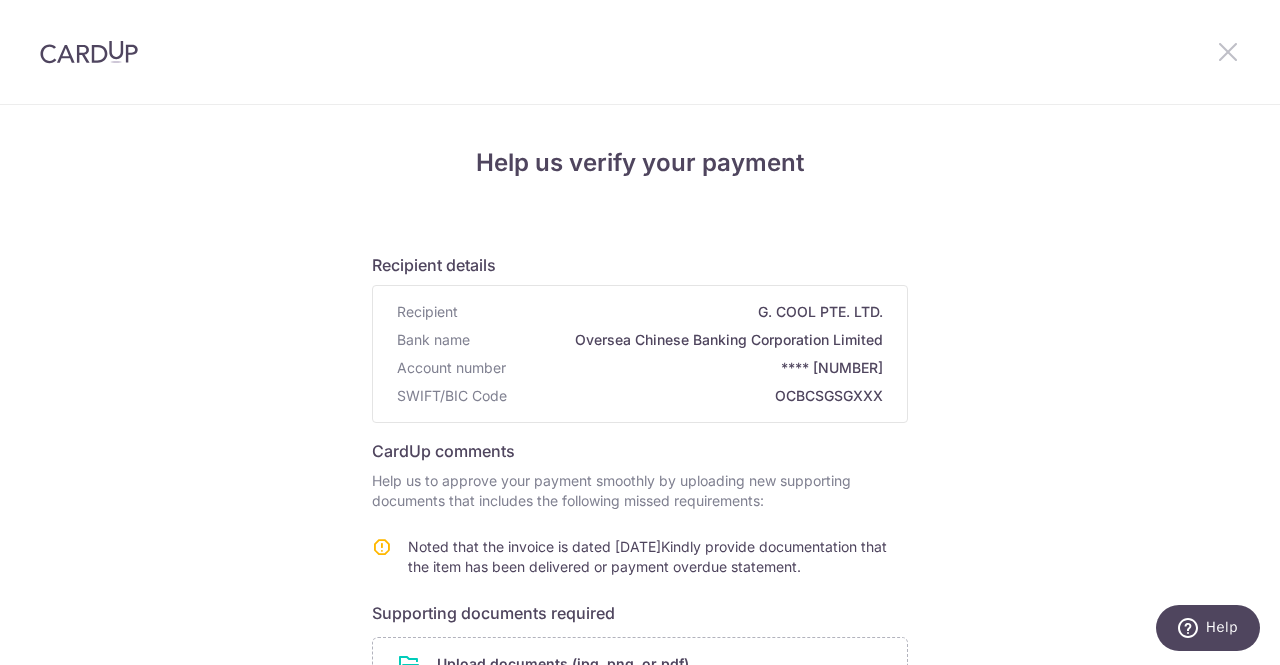 click at bounding box center (1228, 51) 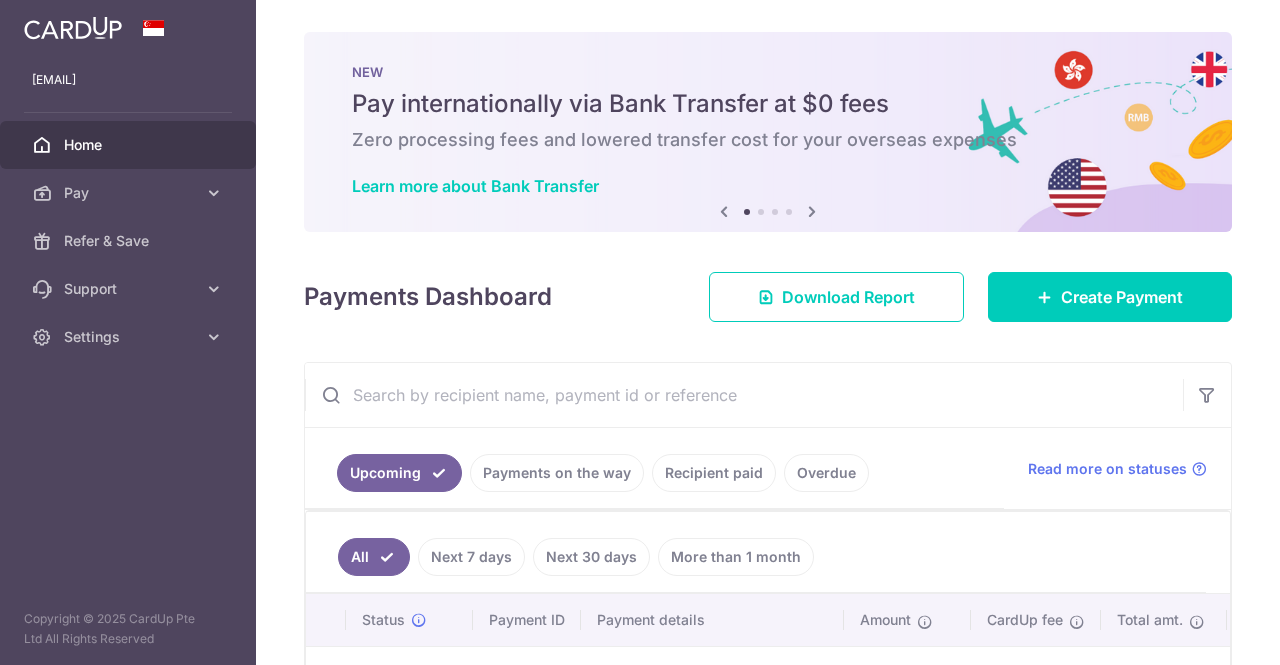 scroll, scrollTop: 0, scrollLeft: 0, axis: both 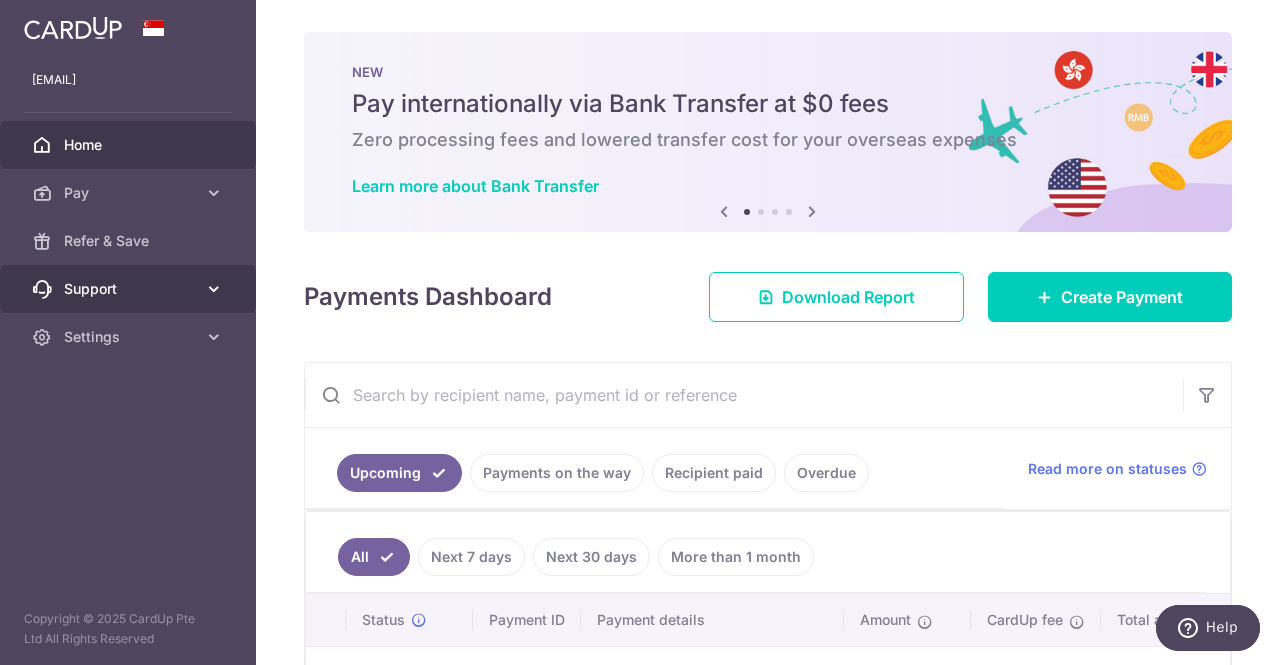 click on "Support" at bounding box center [130, 289] 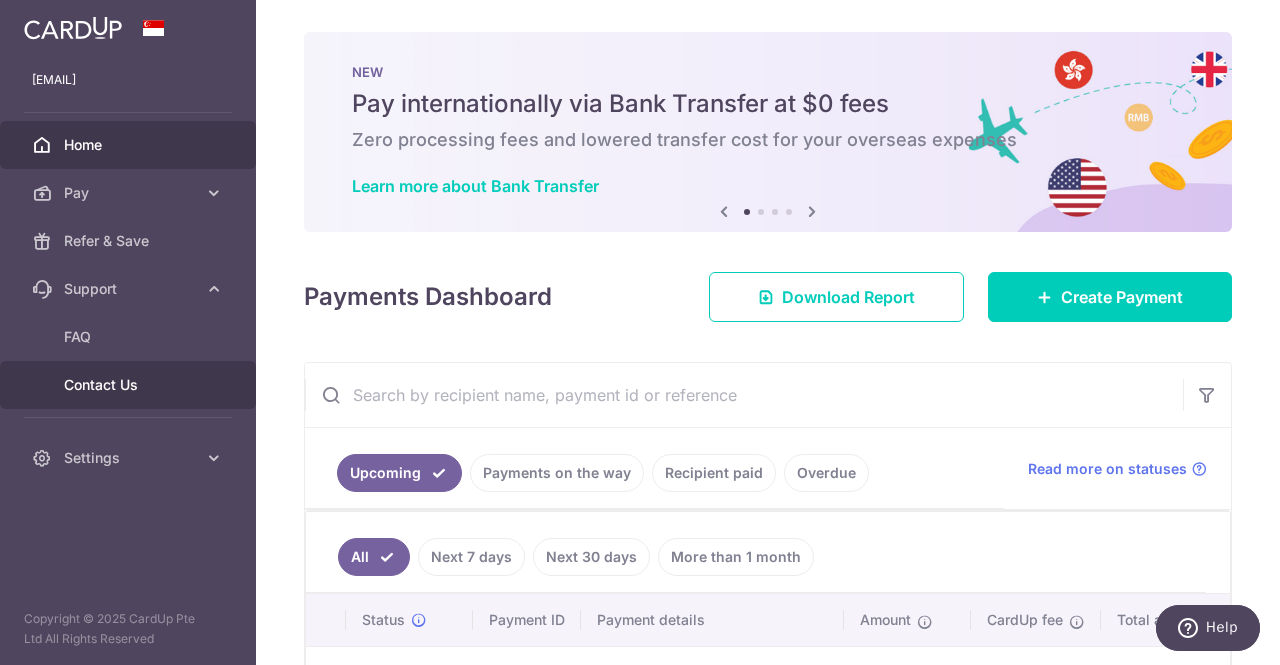 click on "Contact Us" at bounding box center [130, 385] 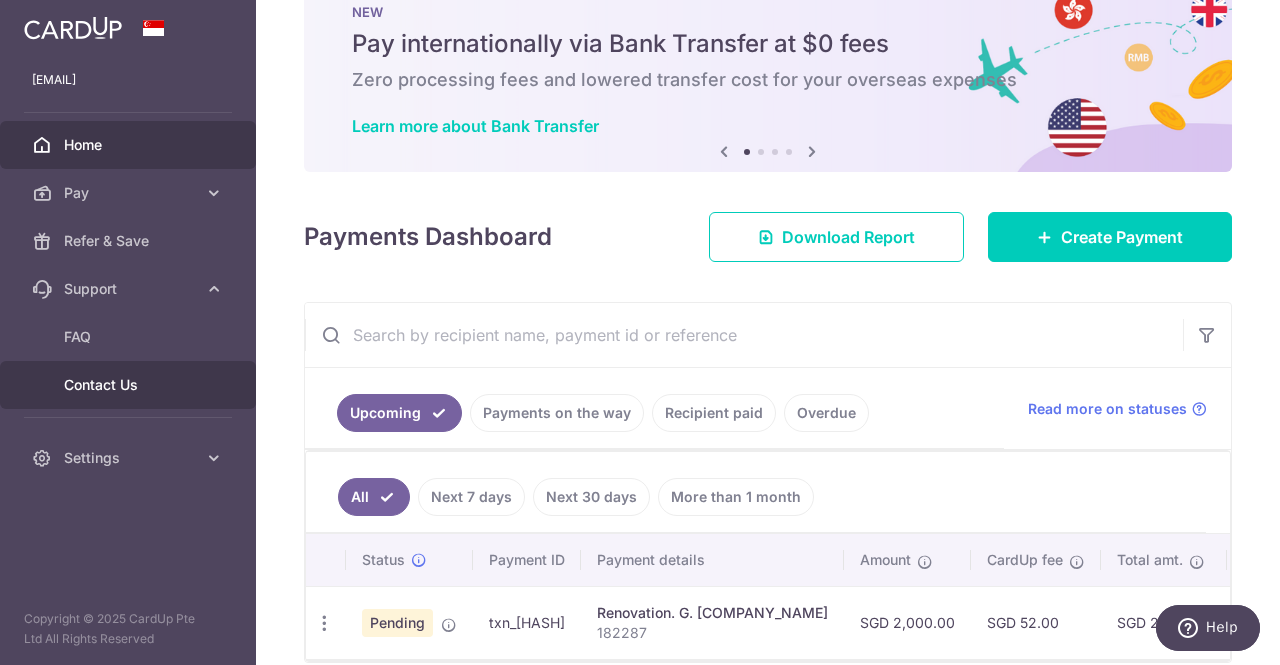 scroll, scrollTop: 155, scrollLeft: 0, axis: vertical 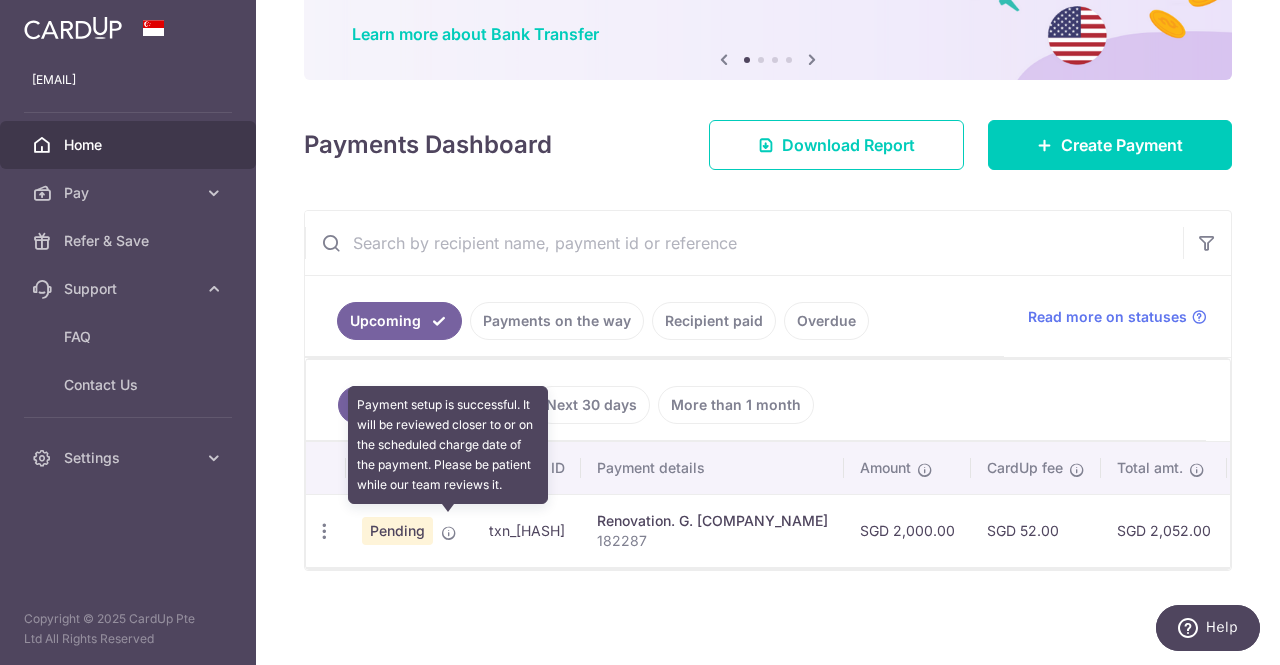 click at bounding box center (449, 533) 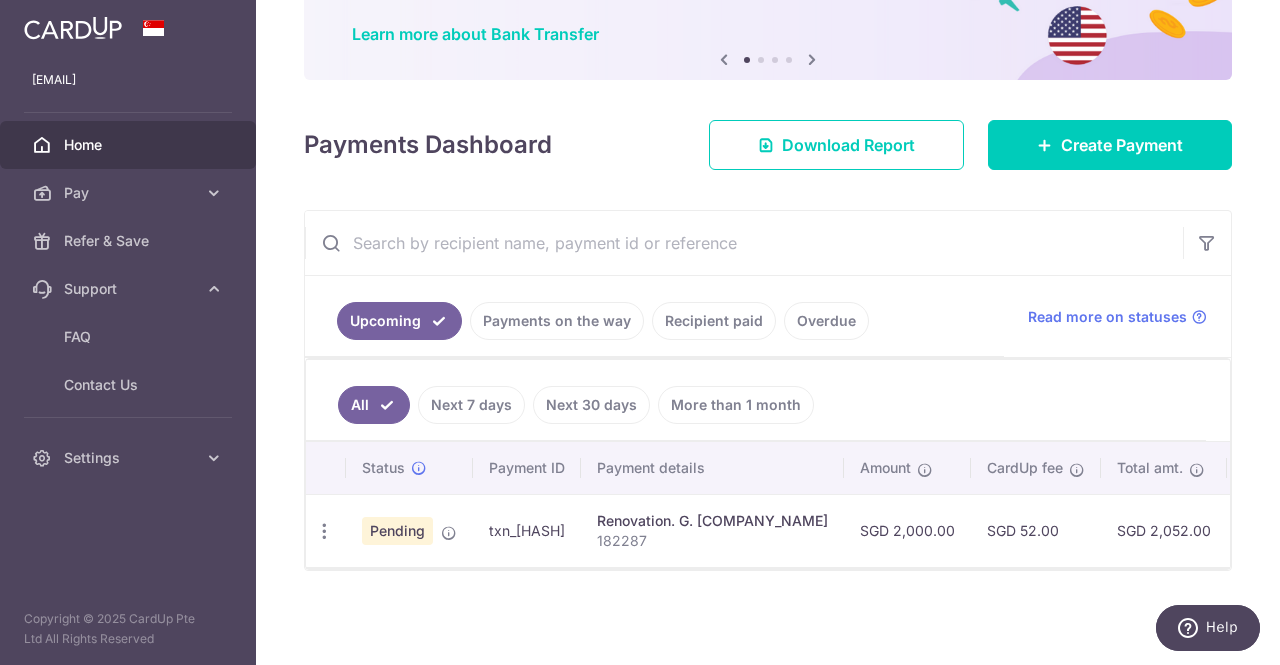 scroll, scrollTop: 0, scrollLeft: 420, axis: horizontal 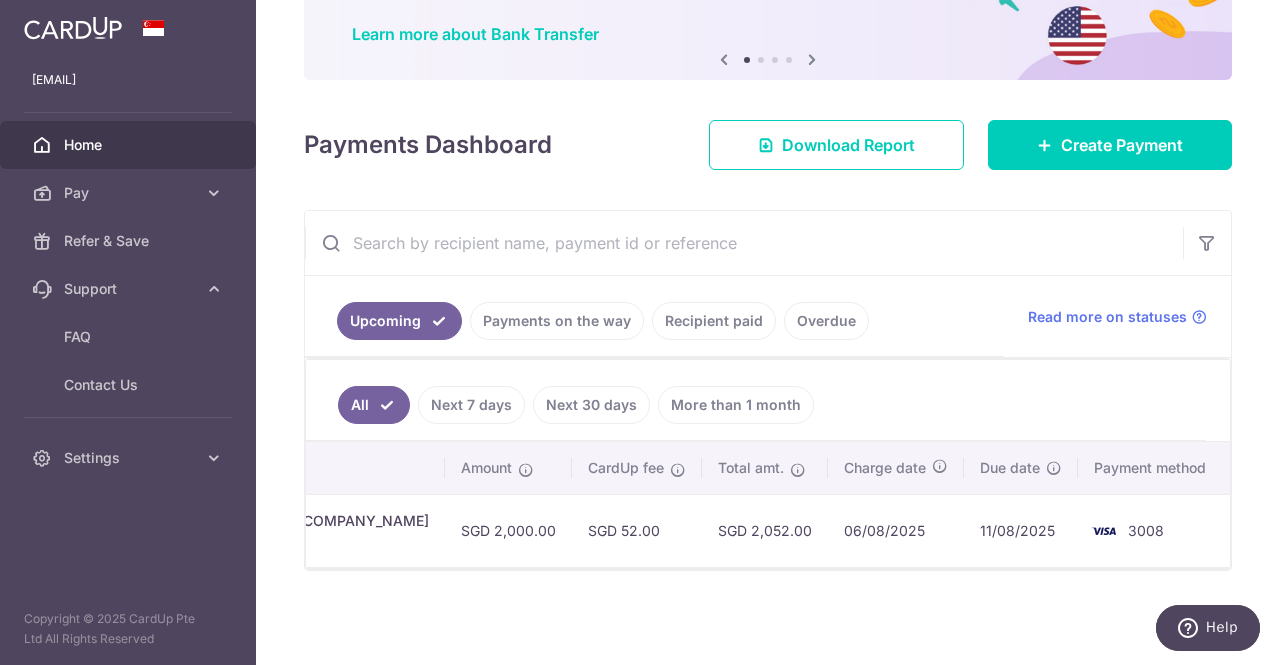 click on "SGD 2,000.00" at bounding box center (508, 530) 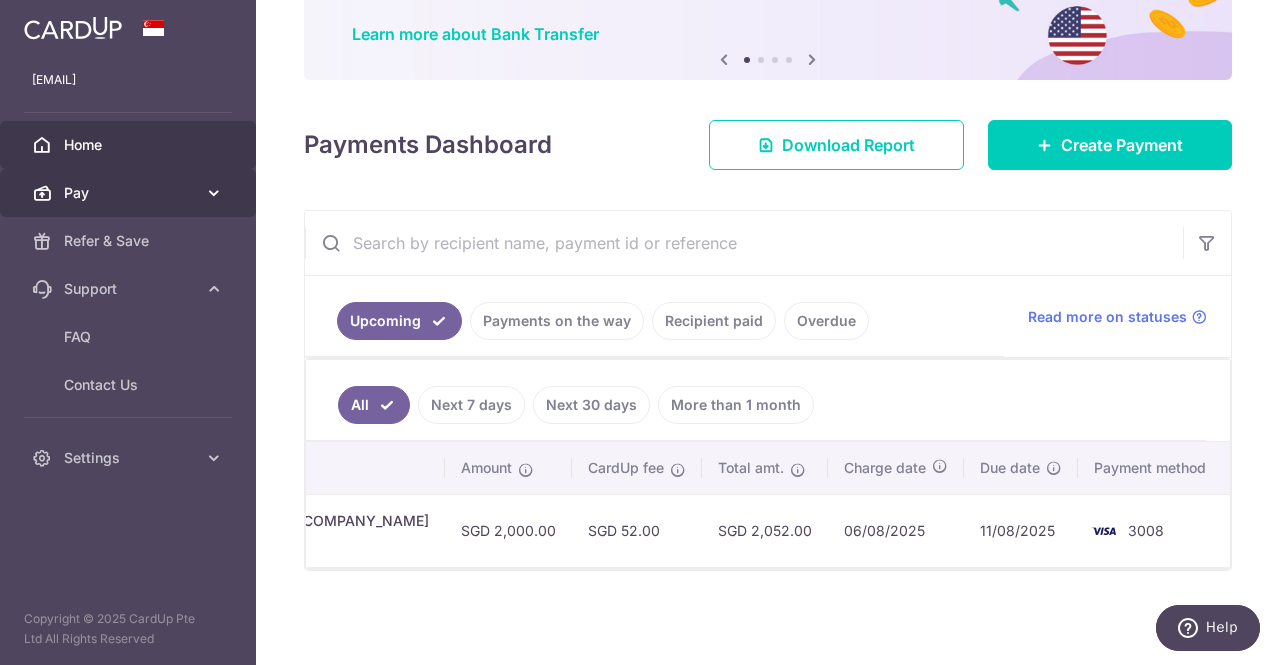 click on "Pay" at bounding box center (130, 193) 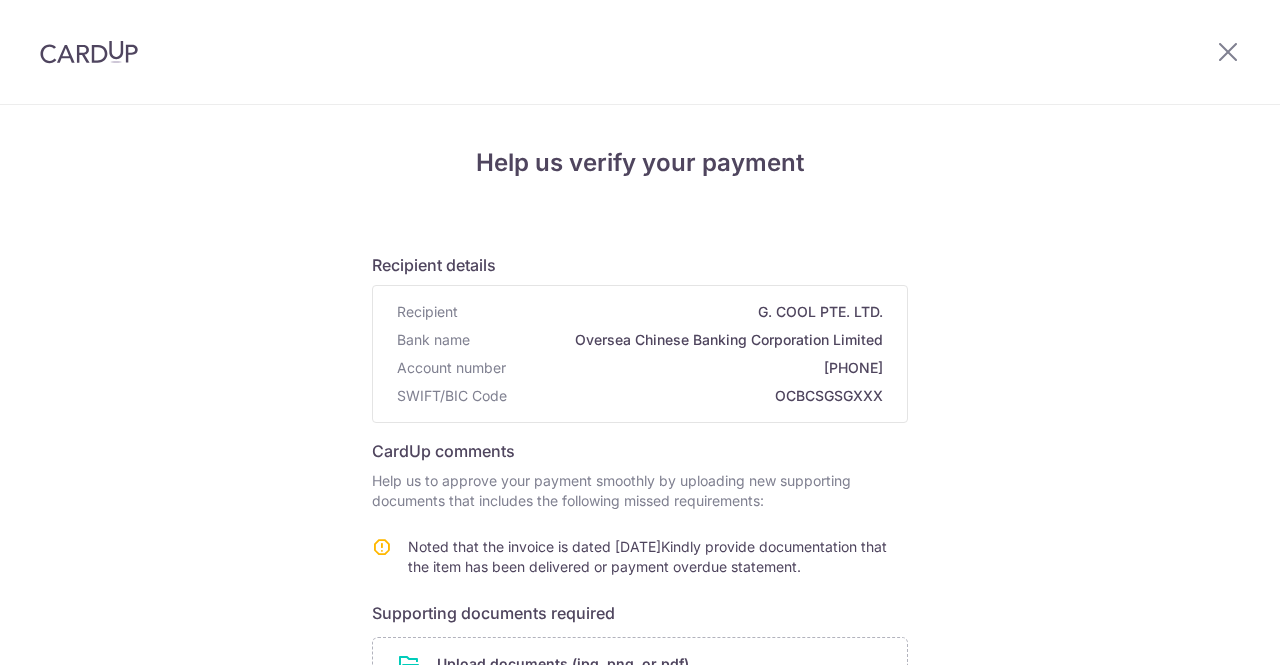 scroll, scrollTop: 0, scrollLeft: 0, axis: both 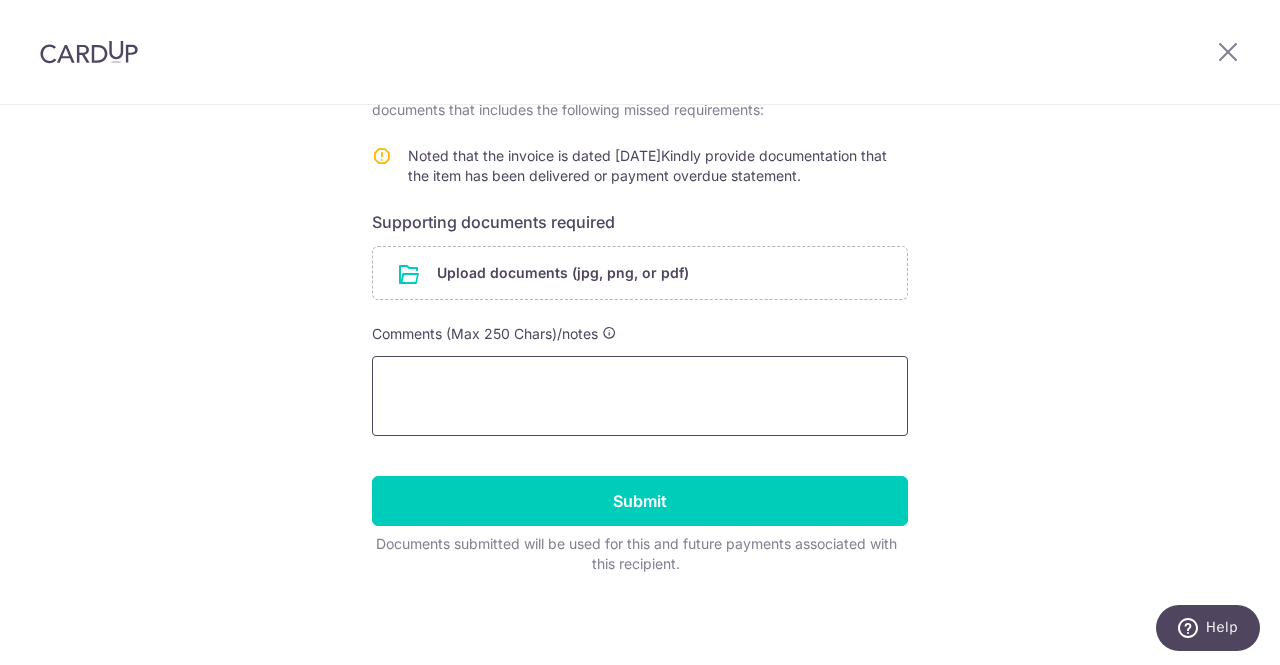 click at bounding box center [640, 396] 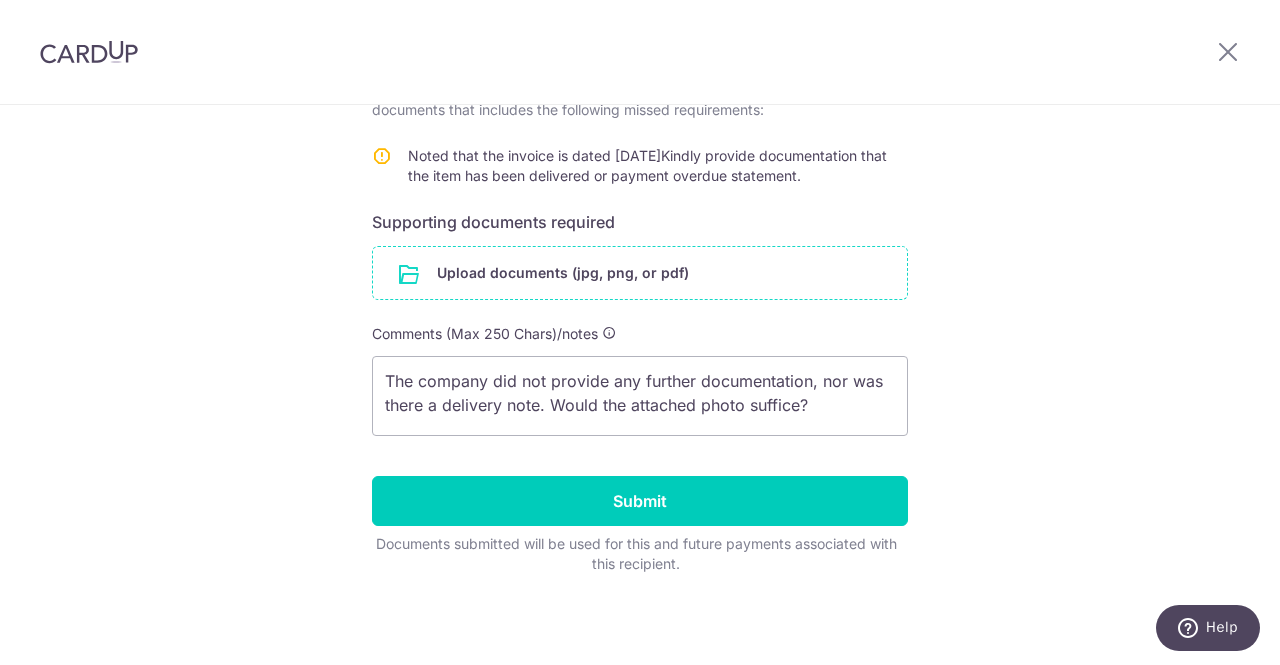click at bounding box center [640, 273] 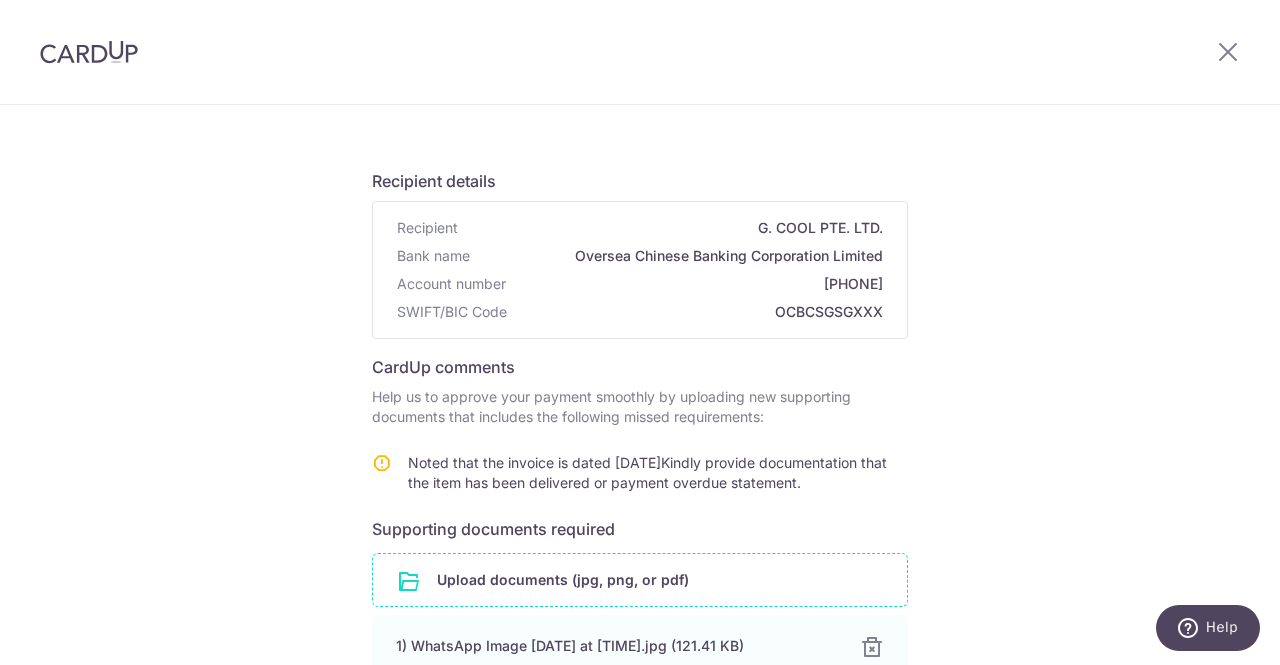 scroll, scrollTop: 483, scrollLeft: 0, axis: vertical 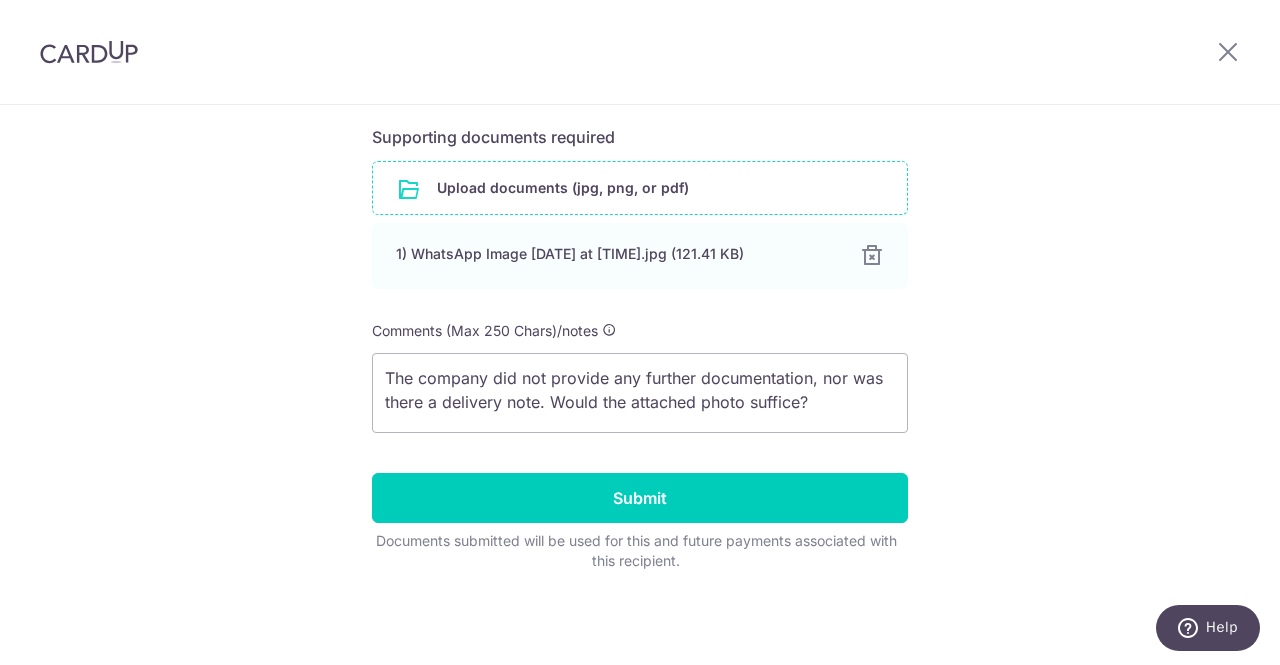 click at bounding box center (640, 188) 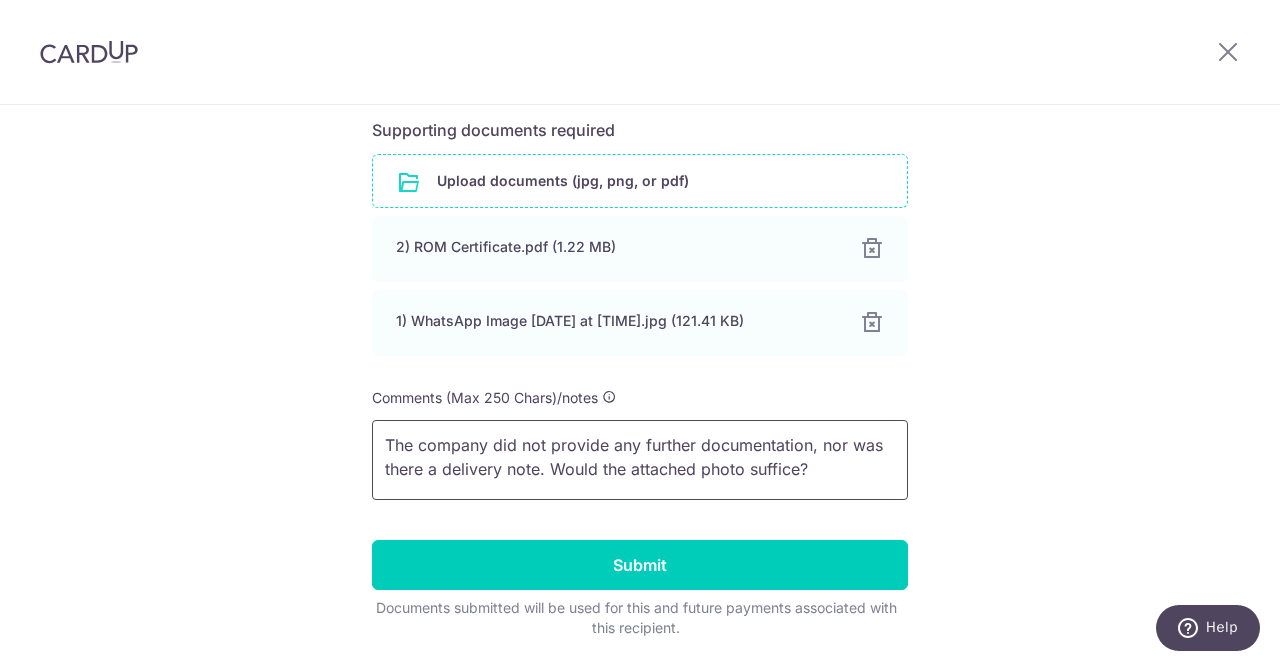 click on "The company did not provide any further documentation, nor was there a delivery note. Would the attached photo suffice?" at bounding box center [640, 460] 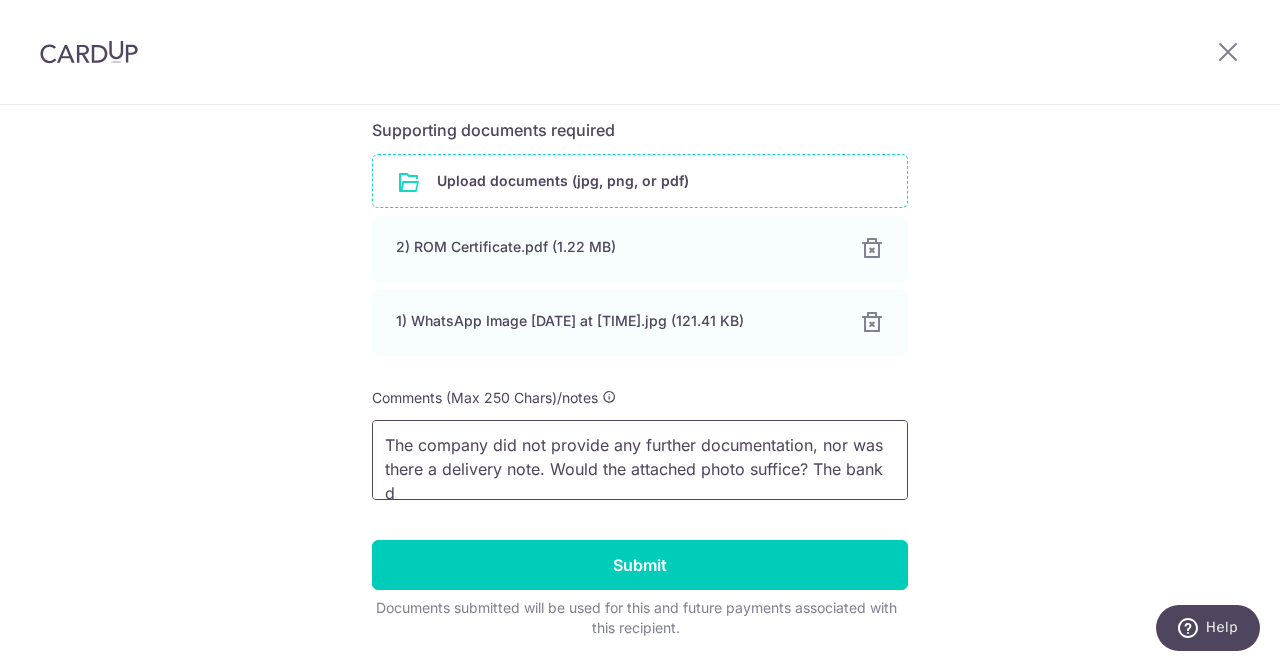 scroll, scrollTop: 3, scrollLeft: 0, axis: vertical 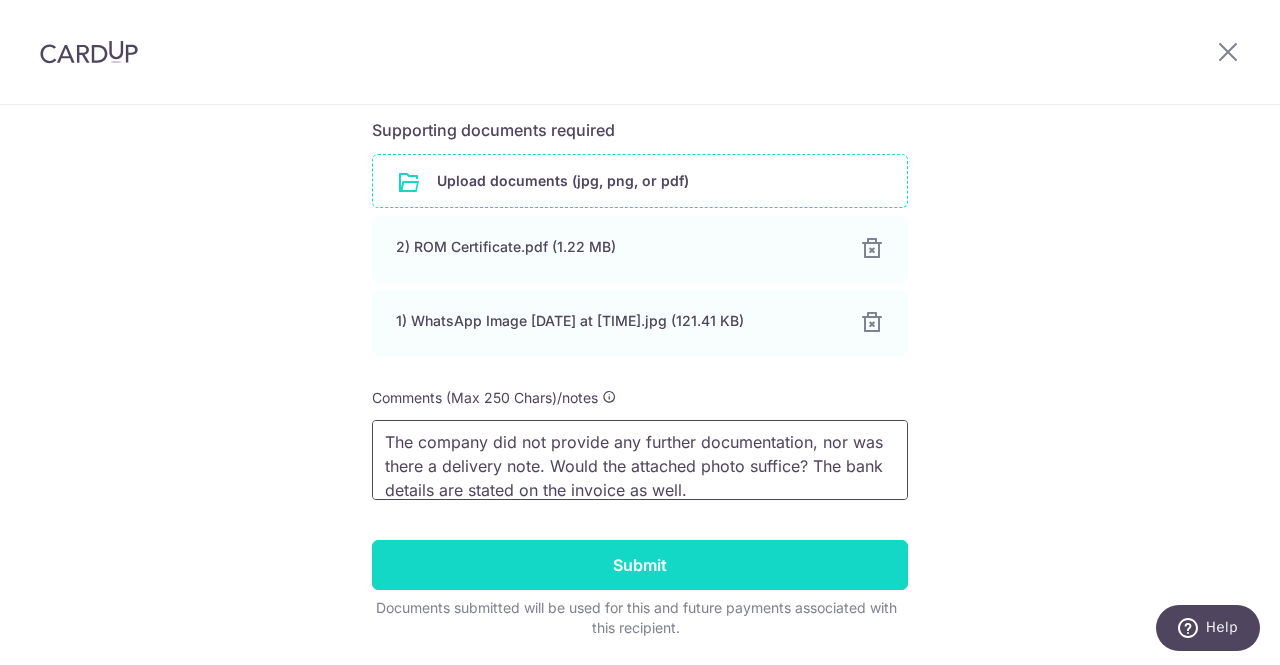 type on "The company did not provide any further documentation, nor was there a delivery note. Would the attached photo suffice? The bank details are stated on the invoice as well." 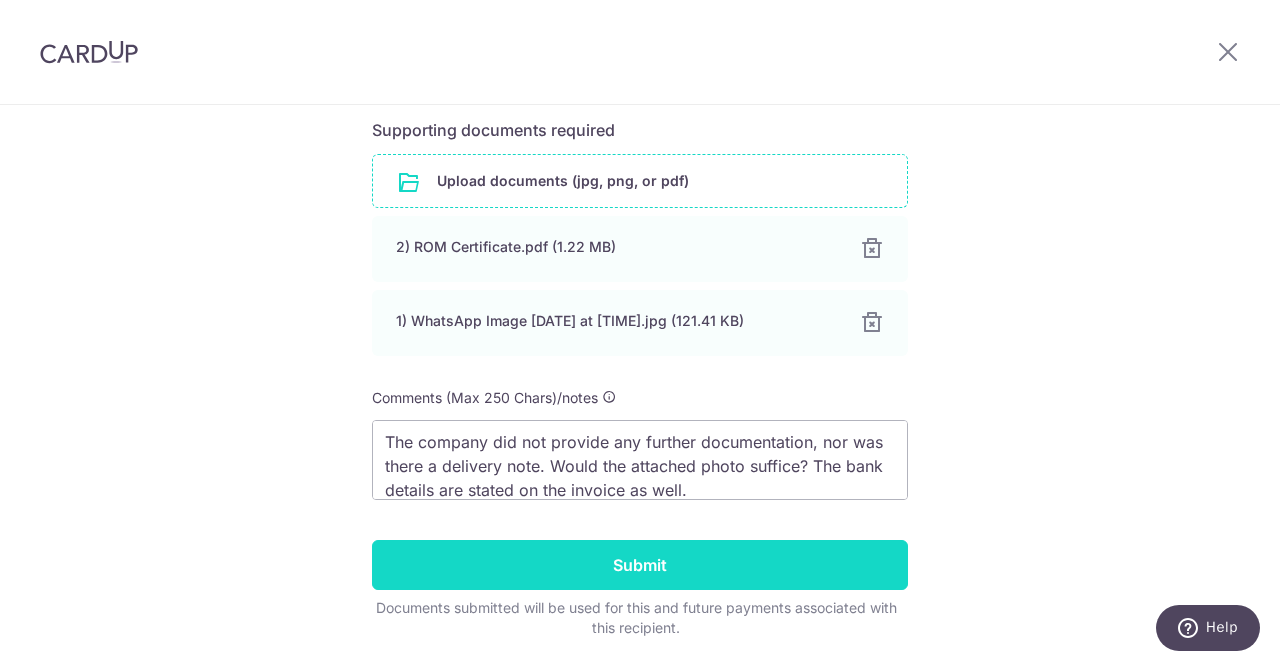 click on "Submit" at bounding box center [640, 565] 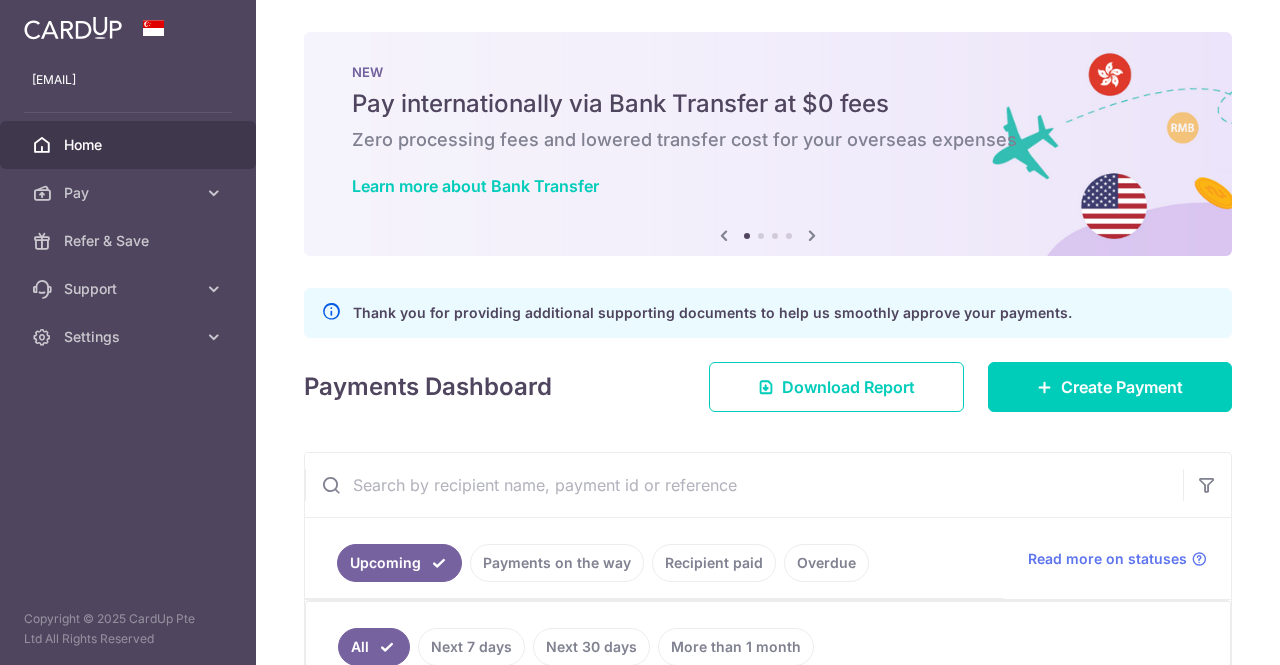 scroll, scrollTop: 0, scrollLeft: 0, axis: both 